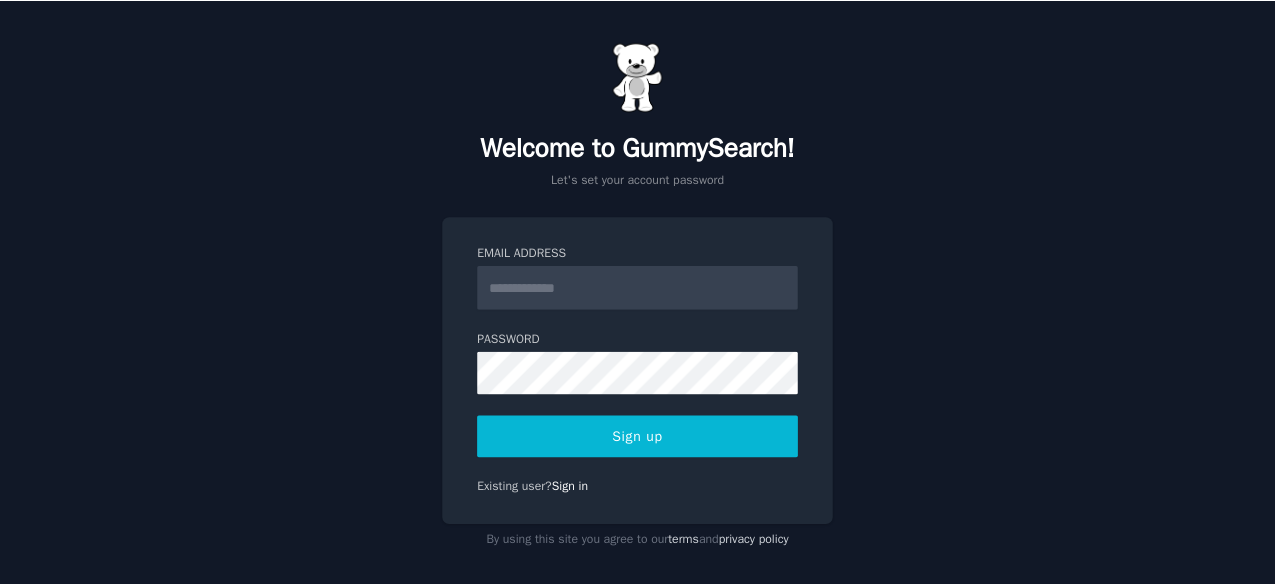 scroll, scrollTop: 0, scrollLeft: 0, axis: both 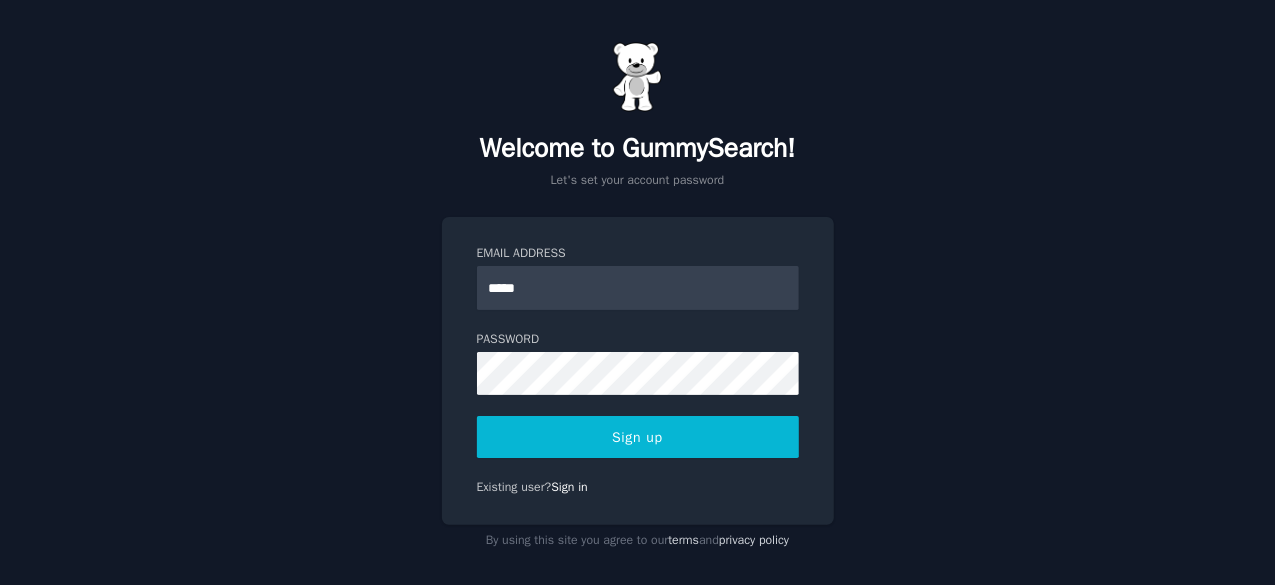 type on "**********" 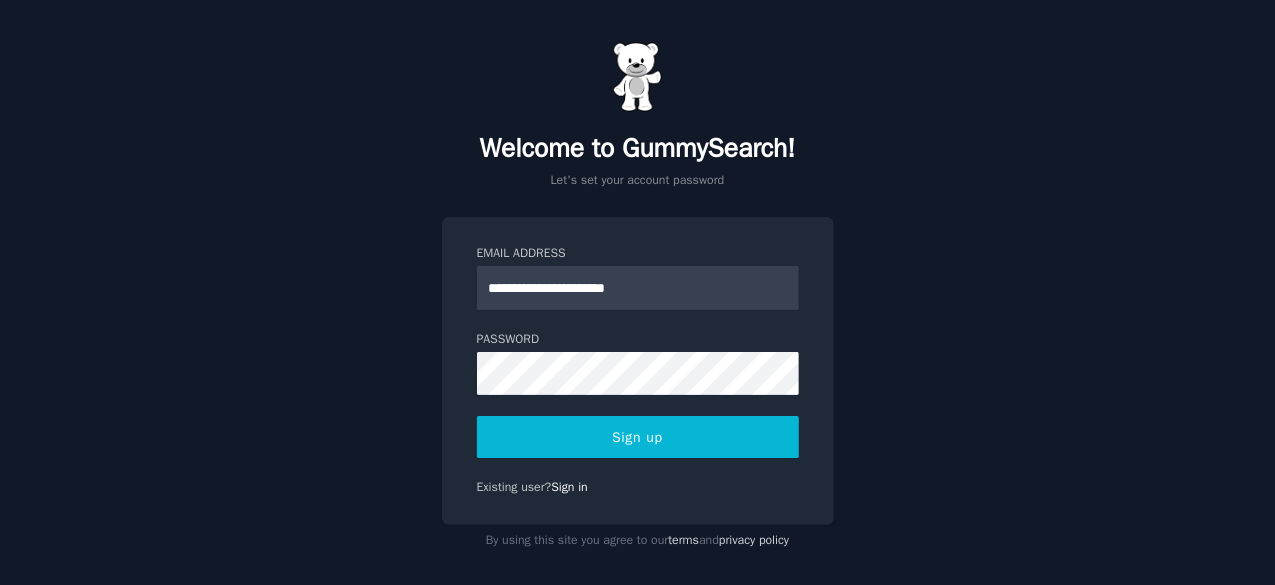 click on "Sign up" at bounding box center (638, 437) 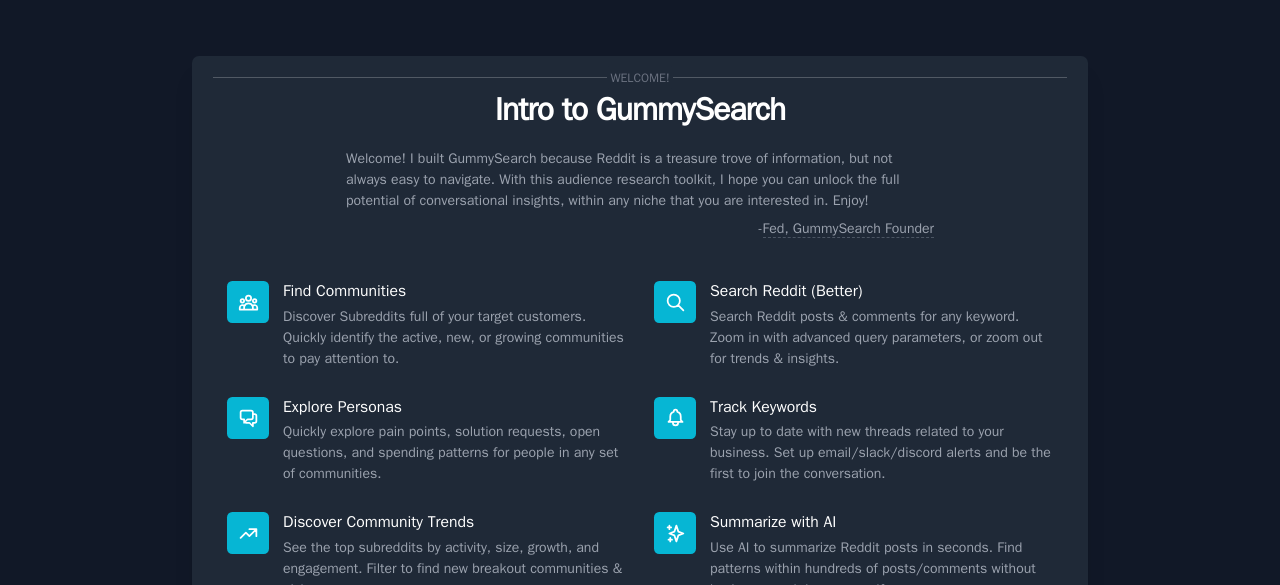 scroll, scrollTop: 0, scrollLeft: 0, axis: both 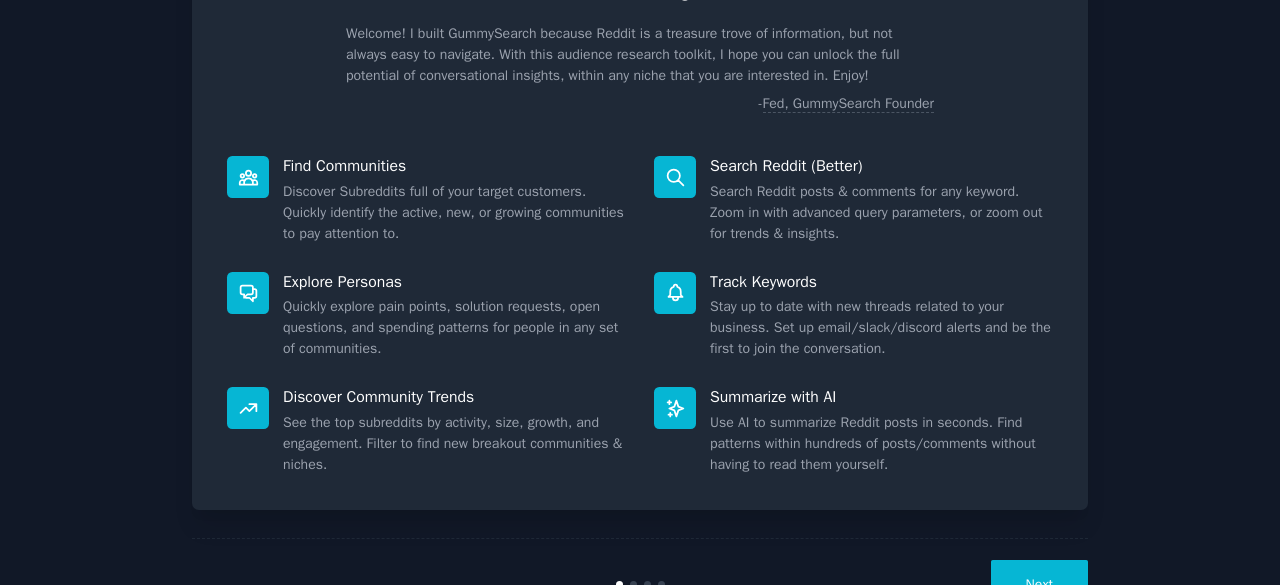 click on "Search Reddit posts & comments for any keyword. Zoom in with advanced query parameters, or zoom out for trends & insights." at bounding box center (881, 212) 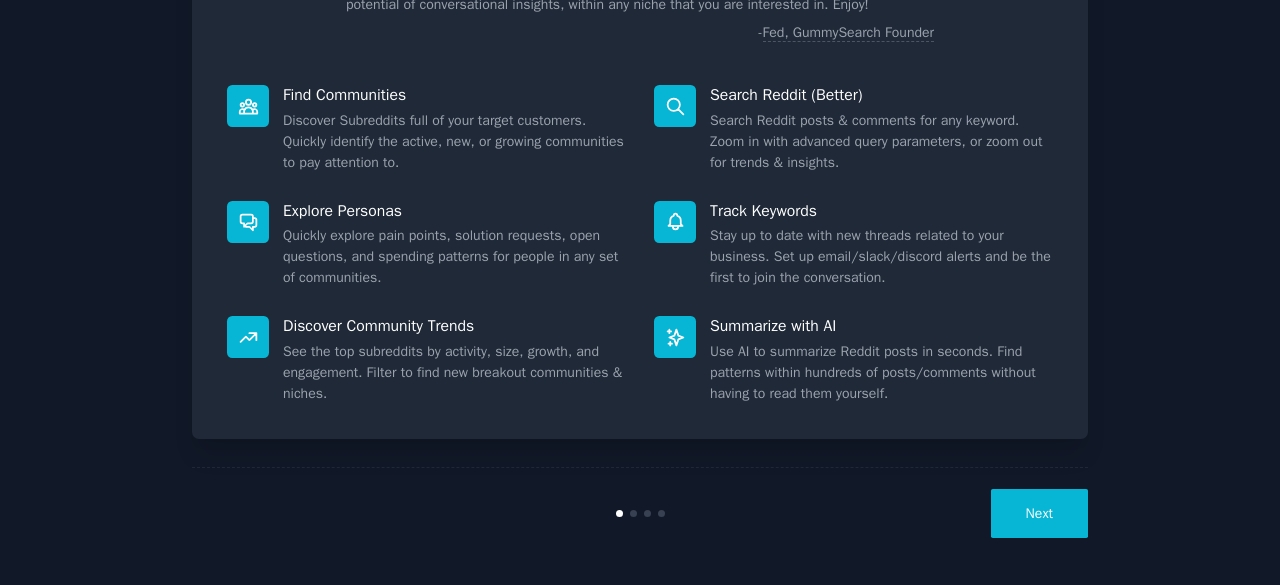 click on "Next" at bounding box center (1039, 513) 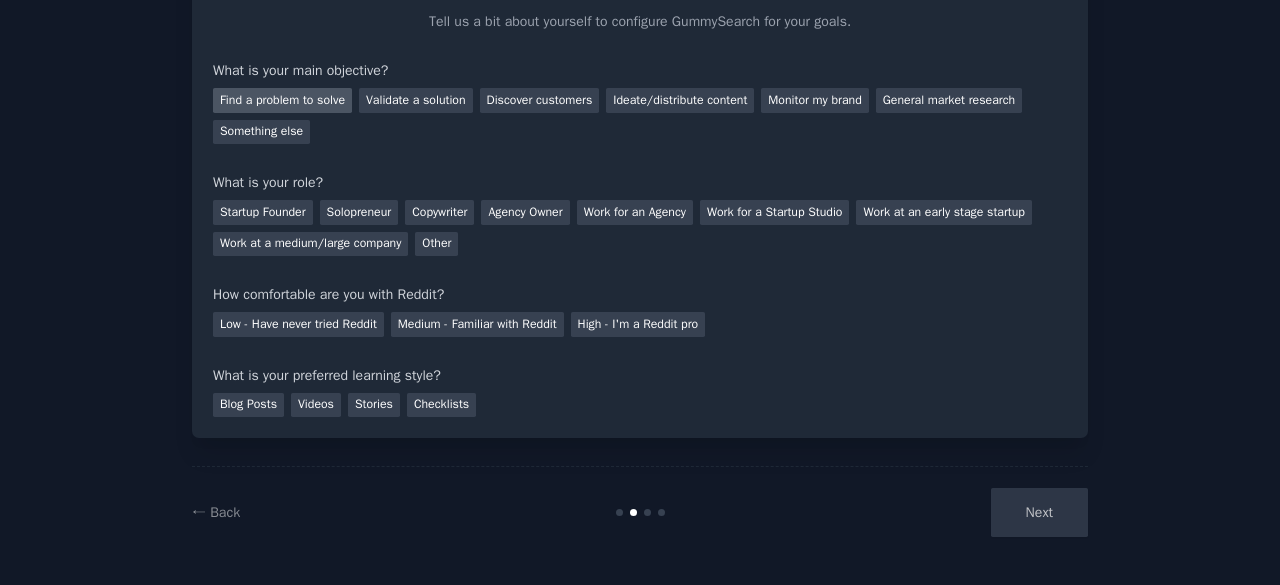 click on "Find a problem to solve" at bounding box center (282, 100) 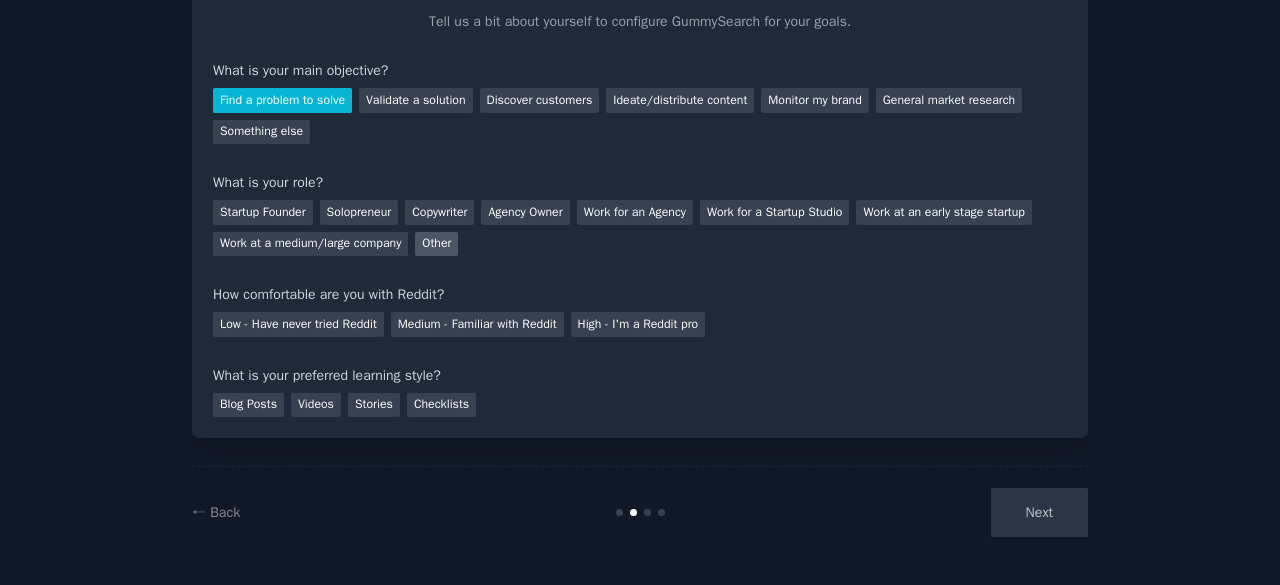 click on "Other" at bounding box center [436, 244] 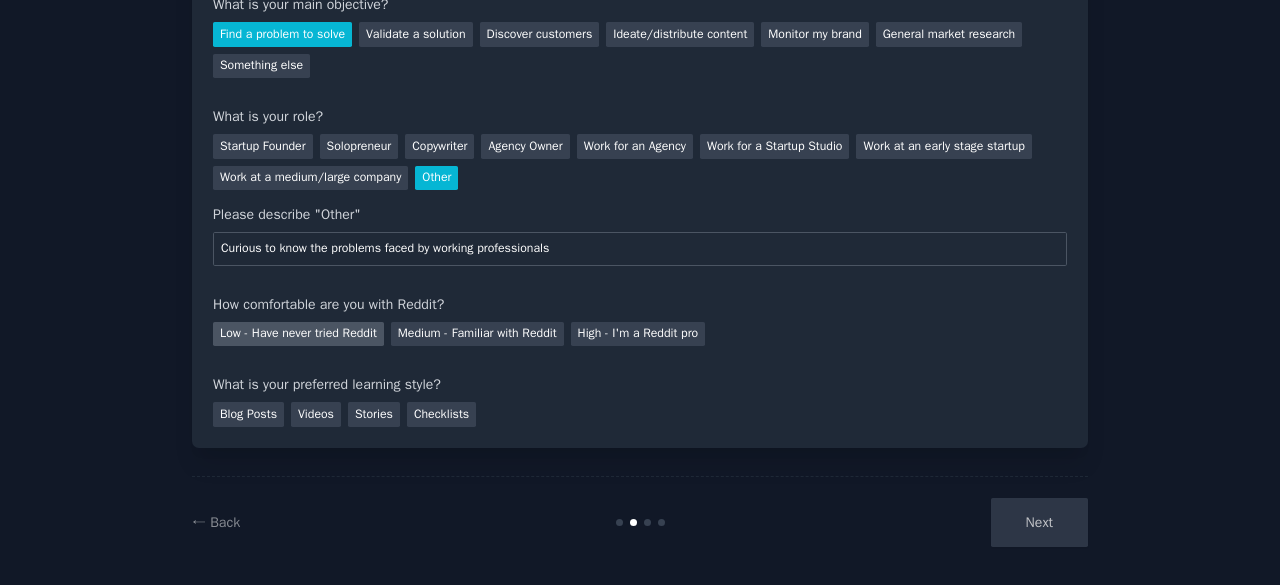 type on "Curious to know the problems faced by working professionals" 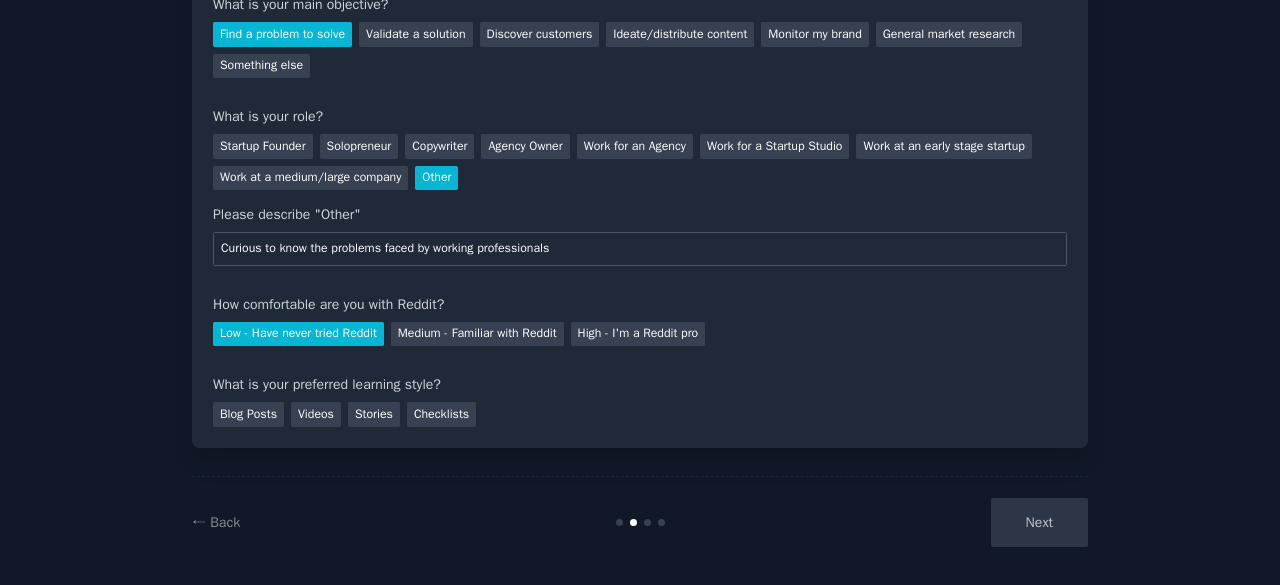 scroll, scrollTop: 204, scrollLeft: 0, axis: vertical 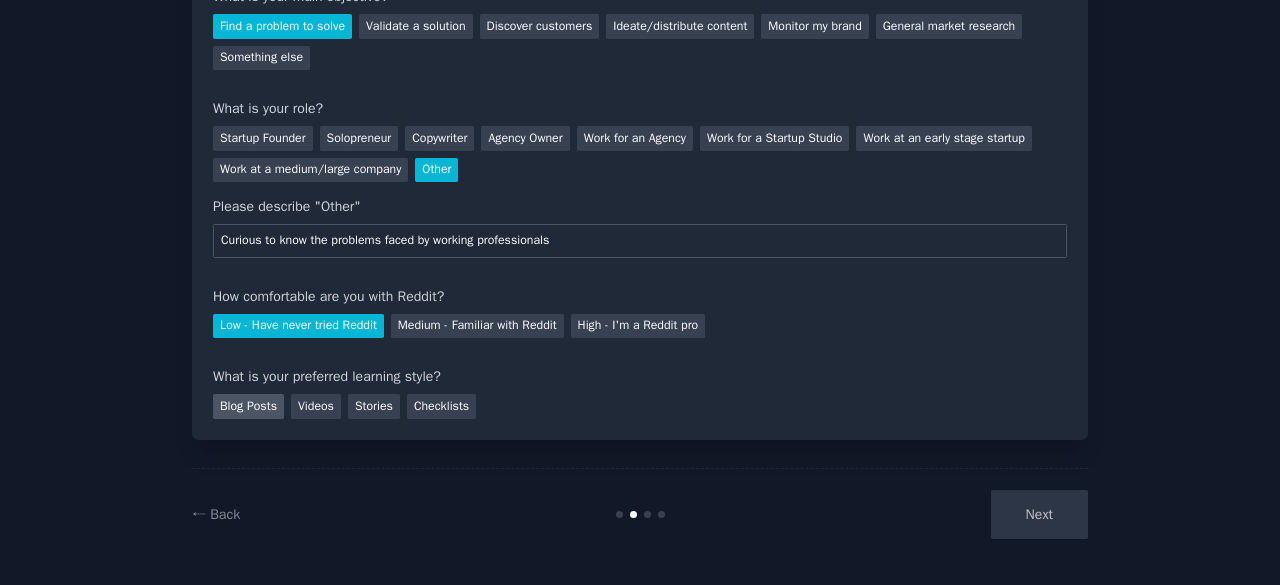 click on "Blog Posts" at bounding box center (248, 406) 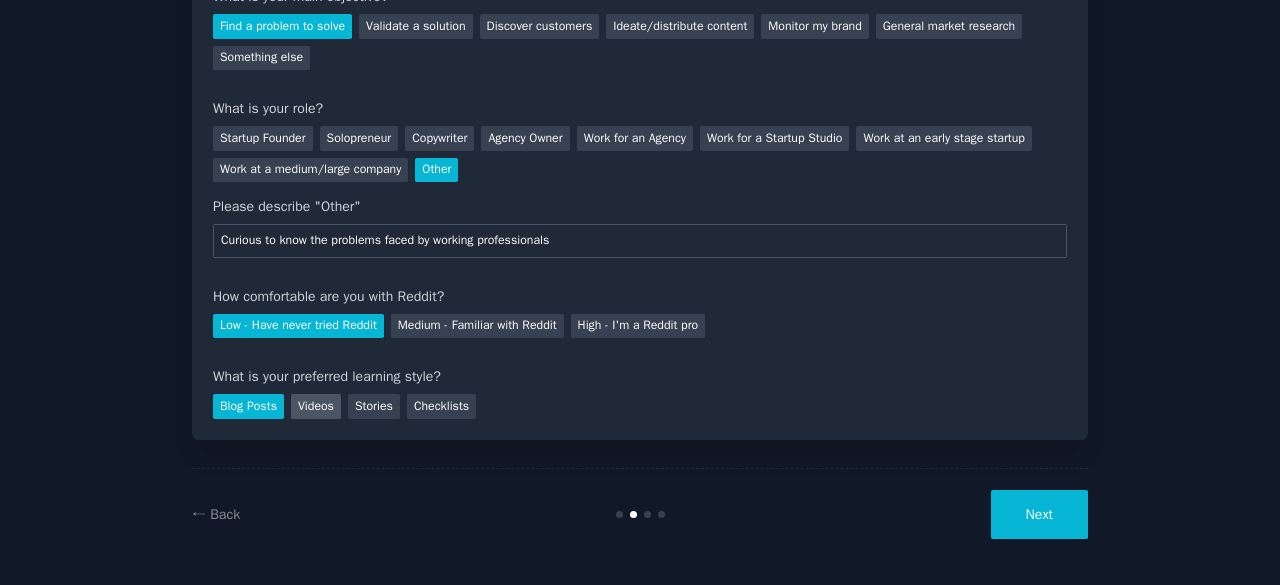 click on "Videos" at bounding box center [316, 406] 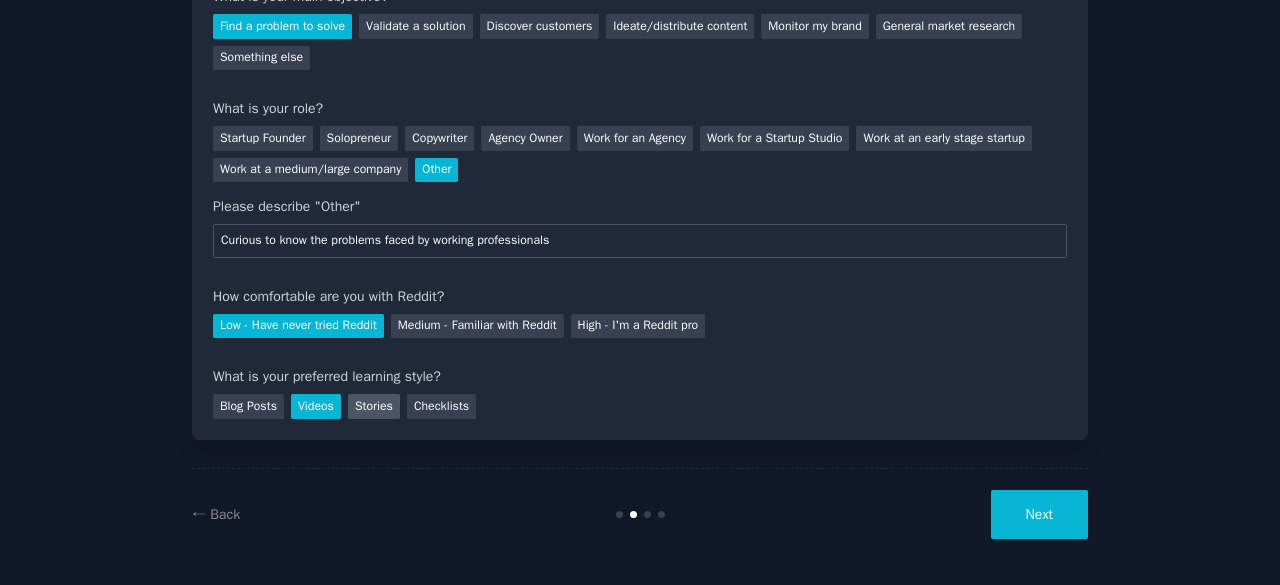 click on "Stories" at bounding box center (374, 406) 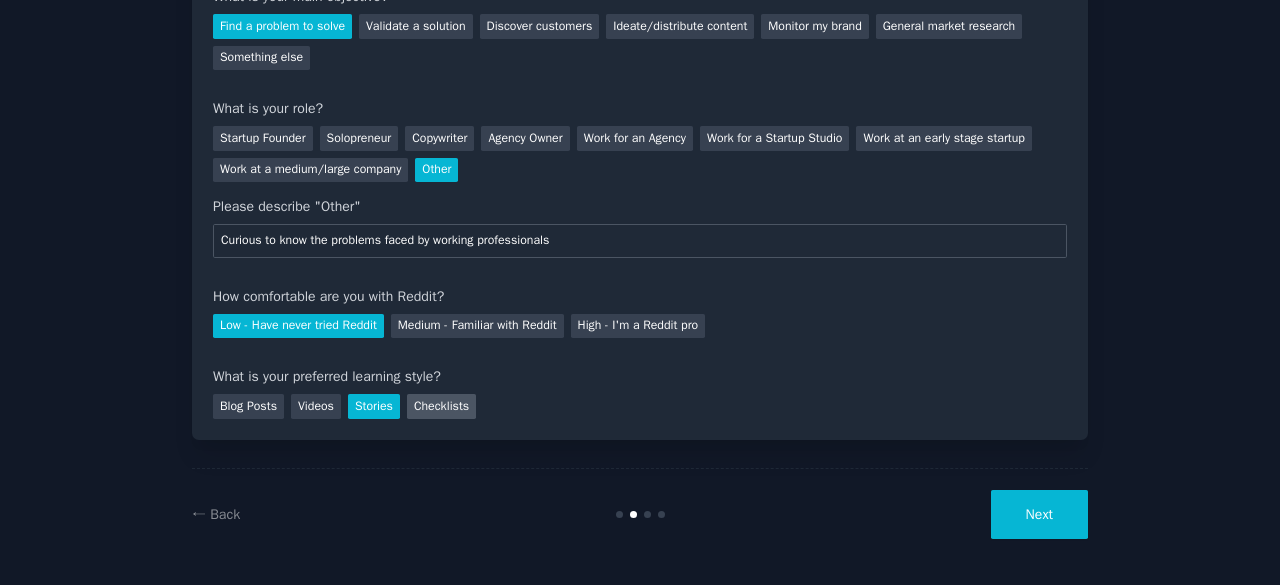 click on "Checklists" at bounding box center [441, 406] 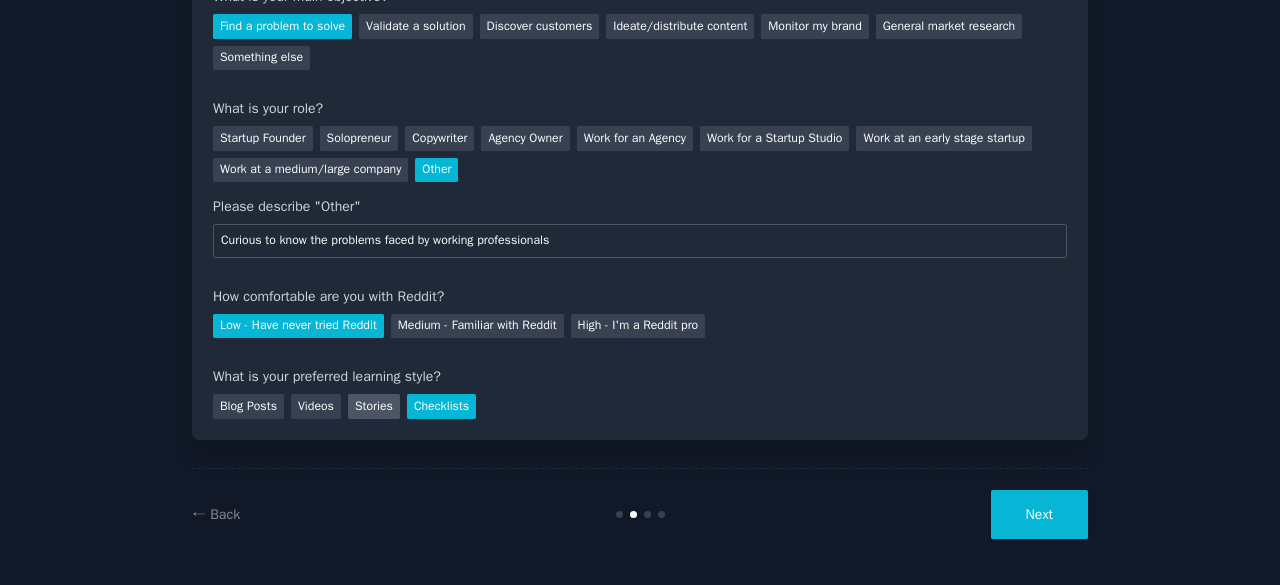 click on "Stories" at bounding box center (374, 406) 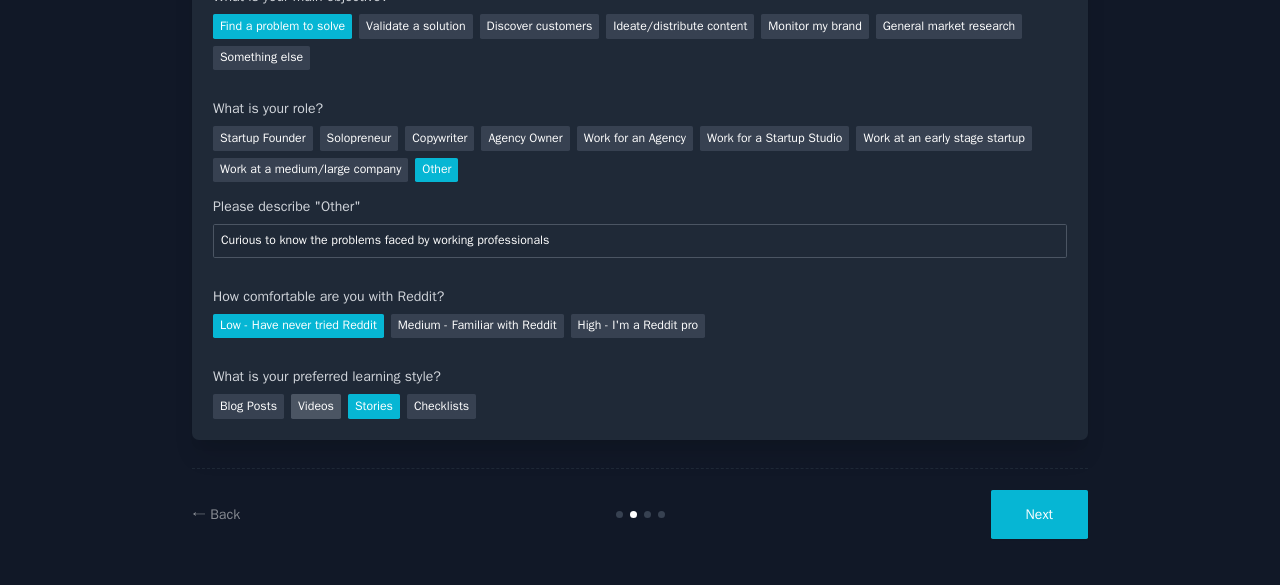 click on "Videos" at bounding box center (316, 406) 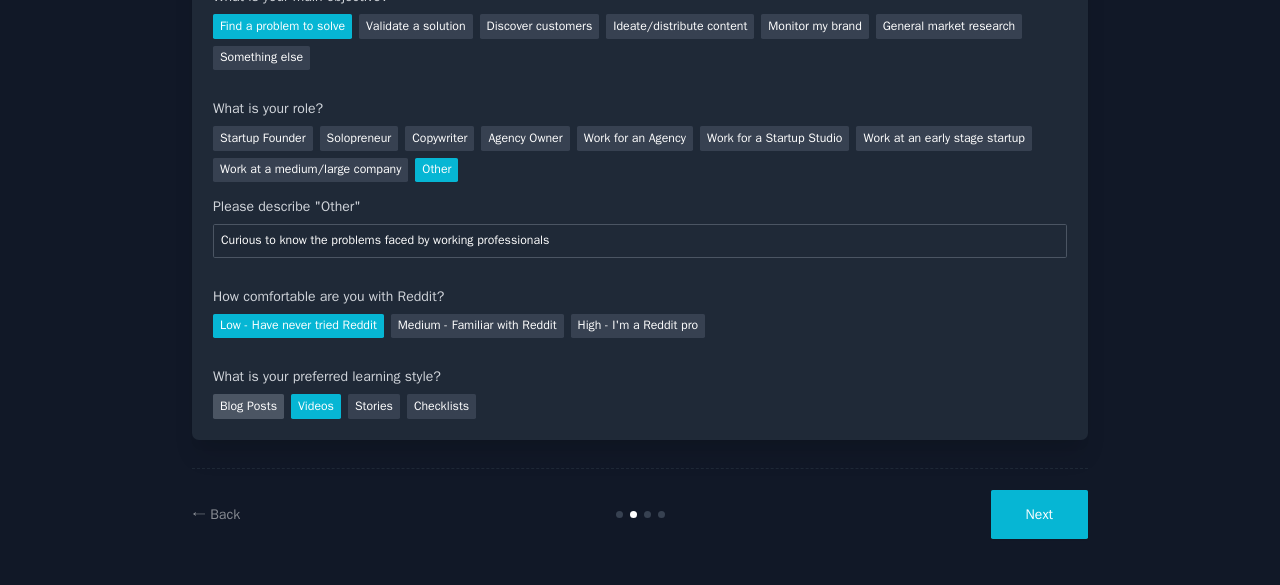 click on "Blog Posts" at bounding box center (248, 406) 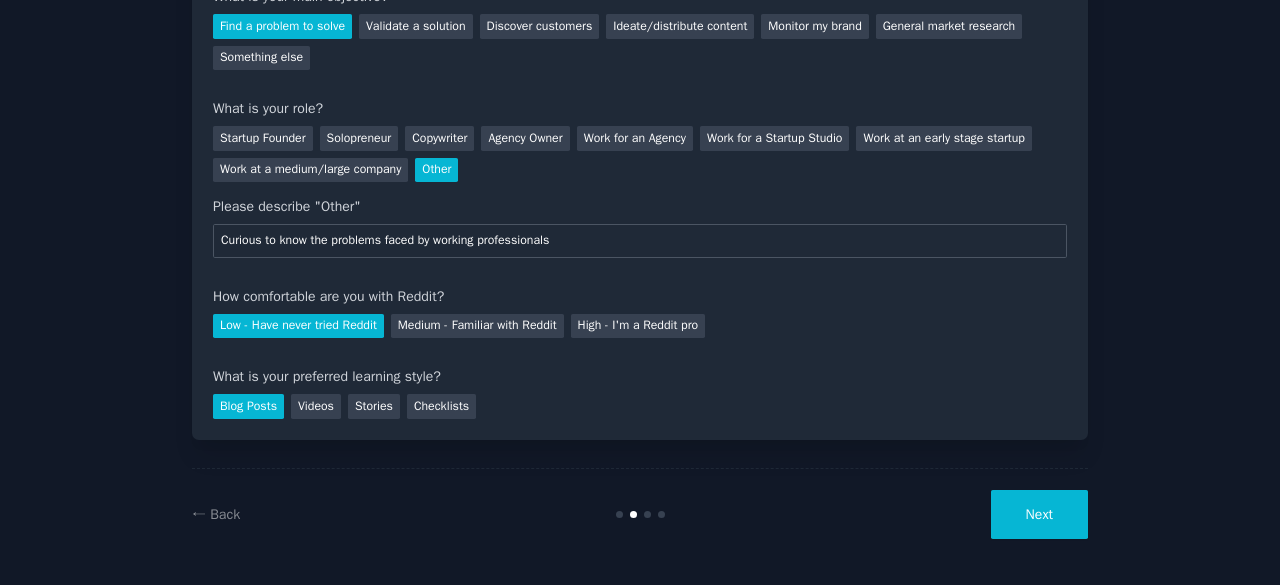 click on "Next" at bounding box center [1039, 514] 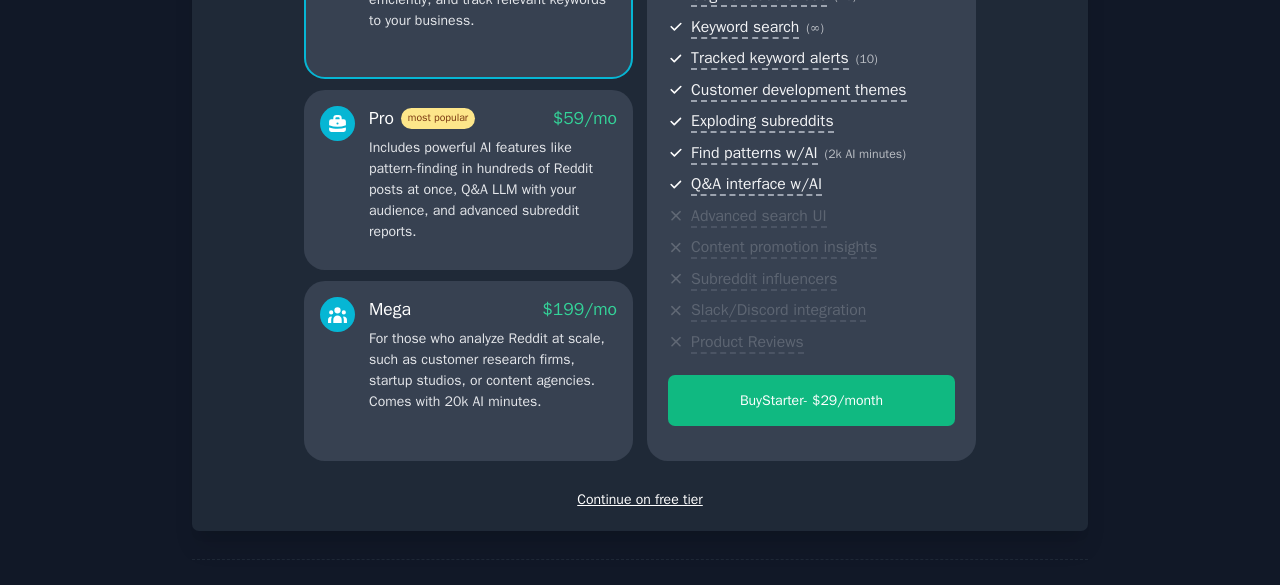 scroll, scrollTop: 330, scrollLeft: 0, axis: vertical 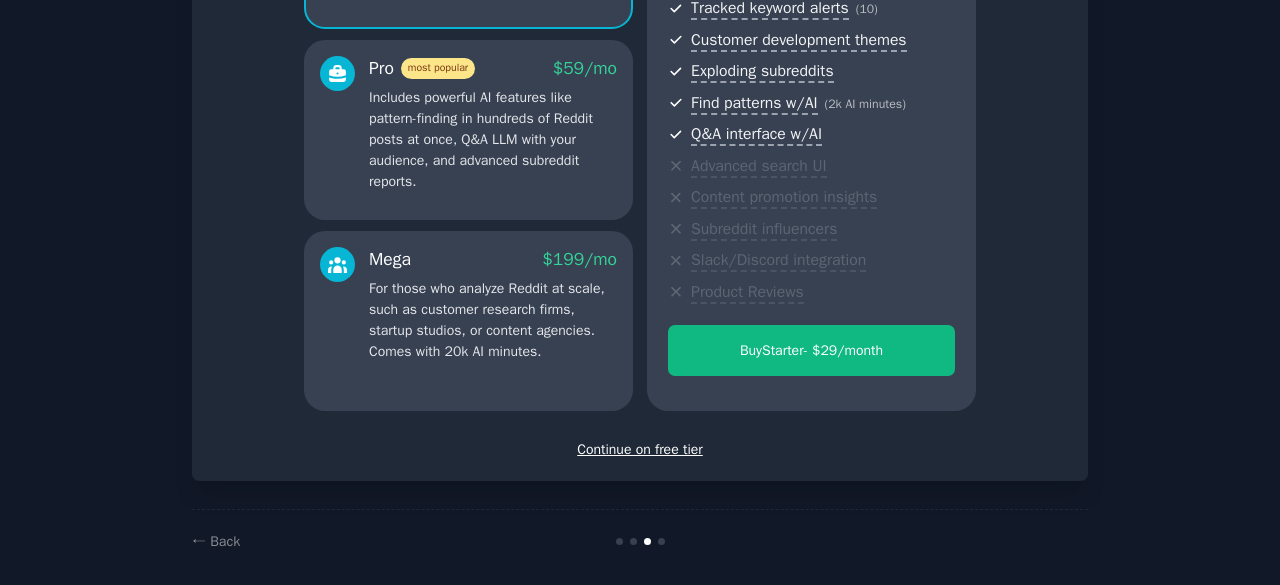 click on "Continue on free tier" at bounding box center (640, 449) 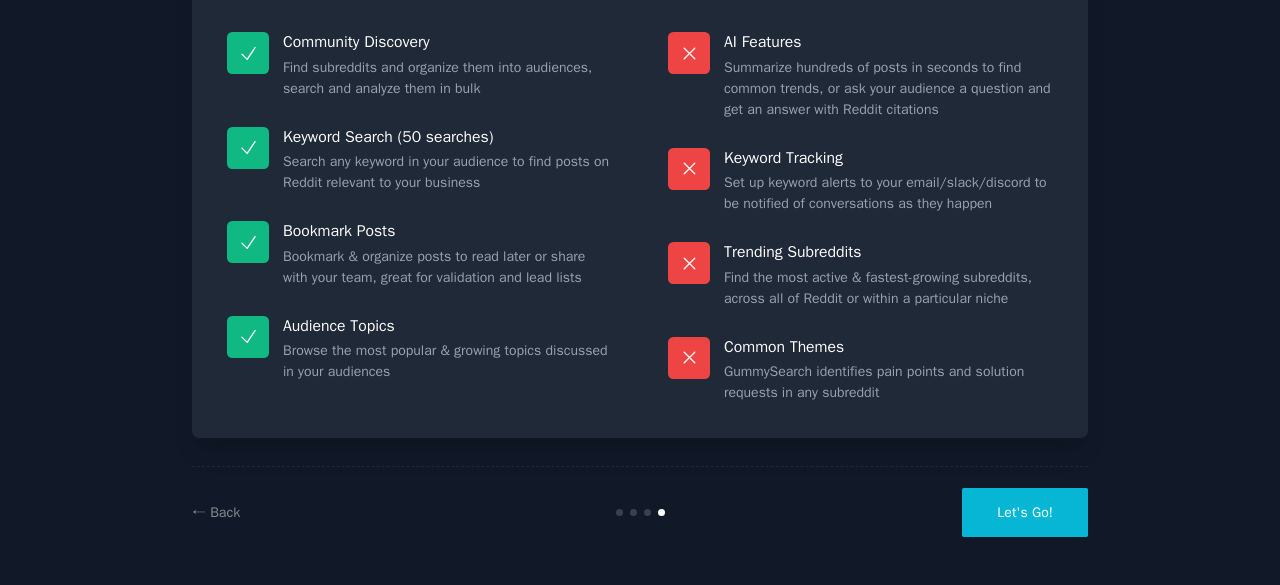 scroll, scrollTop: 185, scrollLeft: 0, axis: vertical 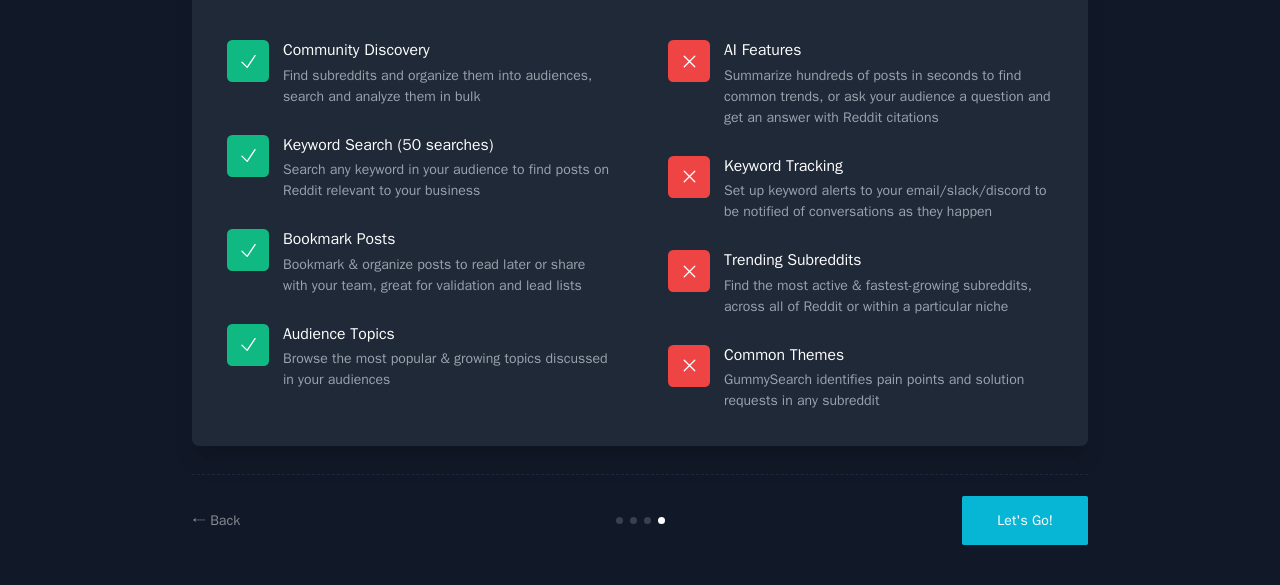 click on "Let's Go!" at bounding box center [1025, 520] 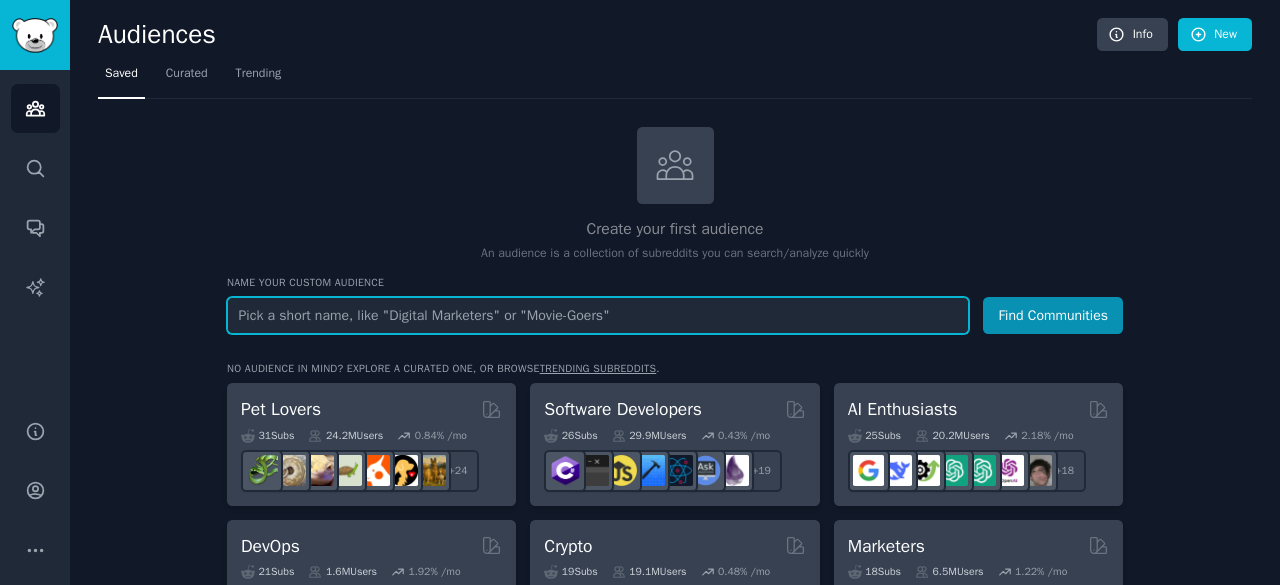 click at bounding box center (598, 315) 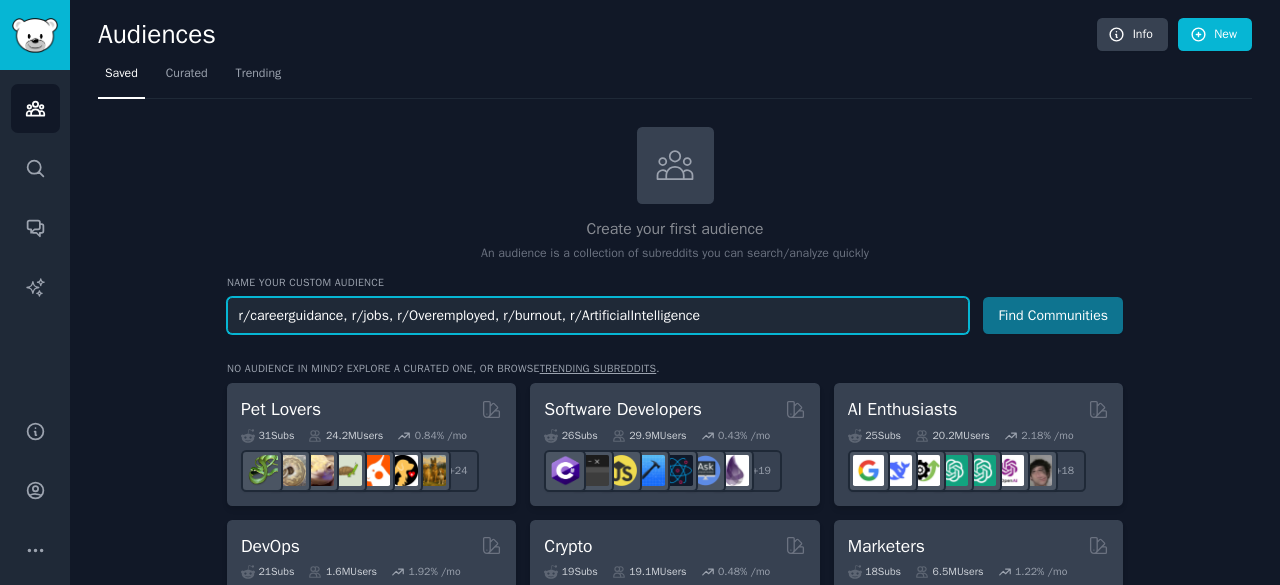 type on "r/careerguidance, r/jobs, r/Overemployed, r/burnout, r/ArtificialIntelligence" 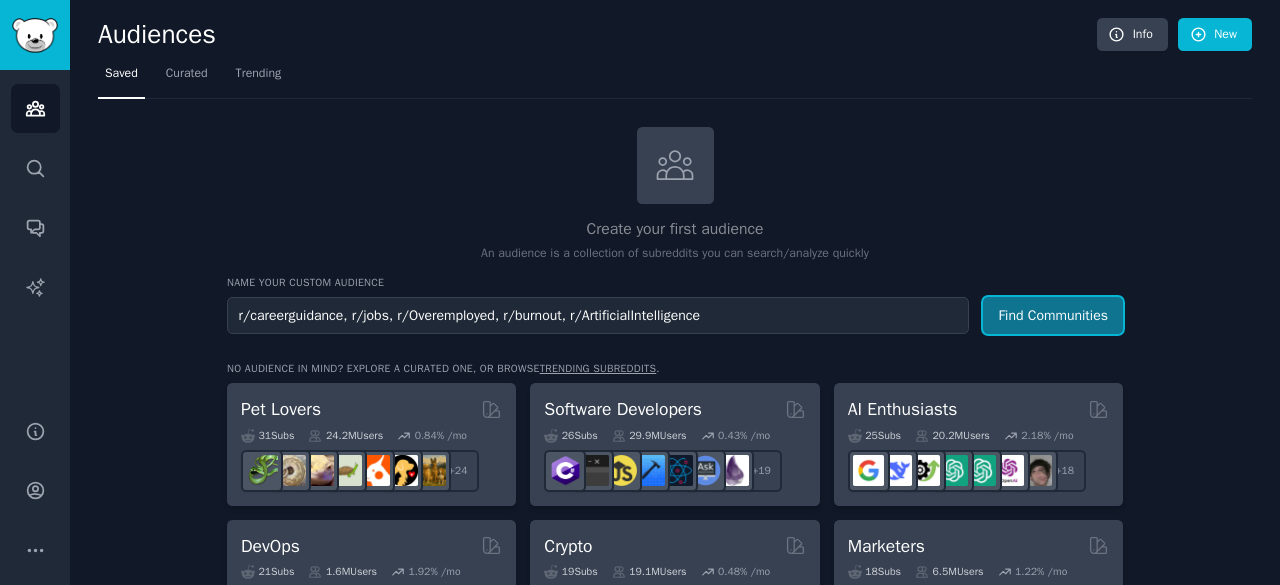 click on "Find Communities" at bounding box center (1053, 315) 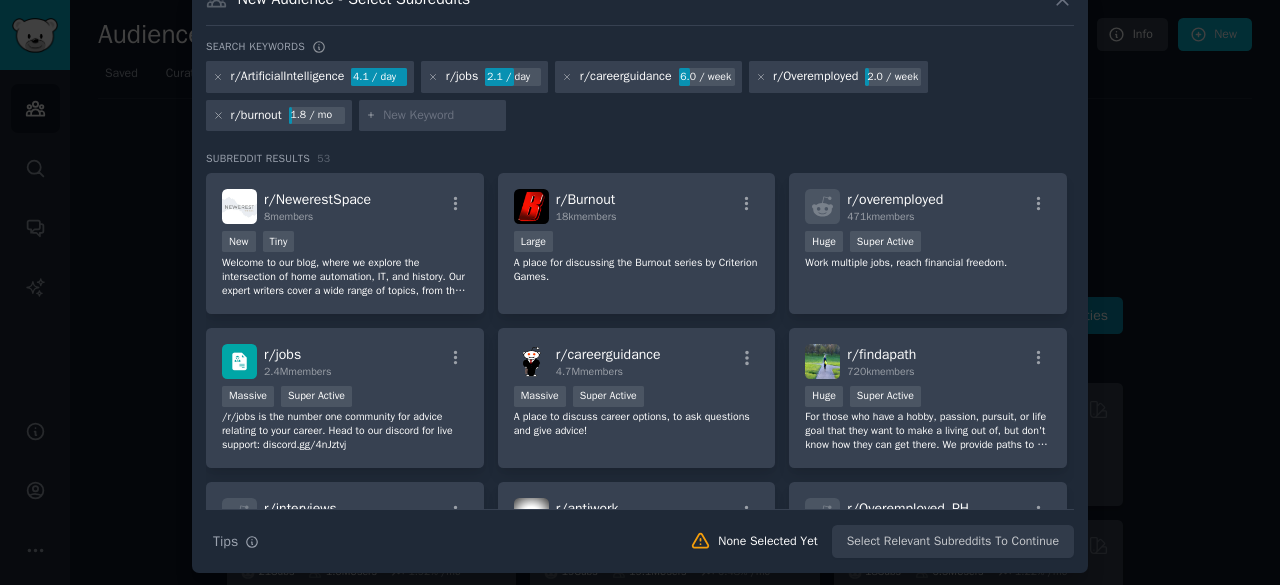 scroll, scrollTop: 40, scrollLeft: 0, axis: vertical 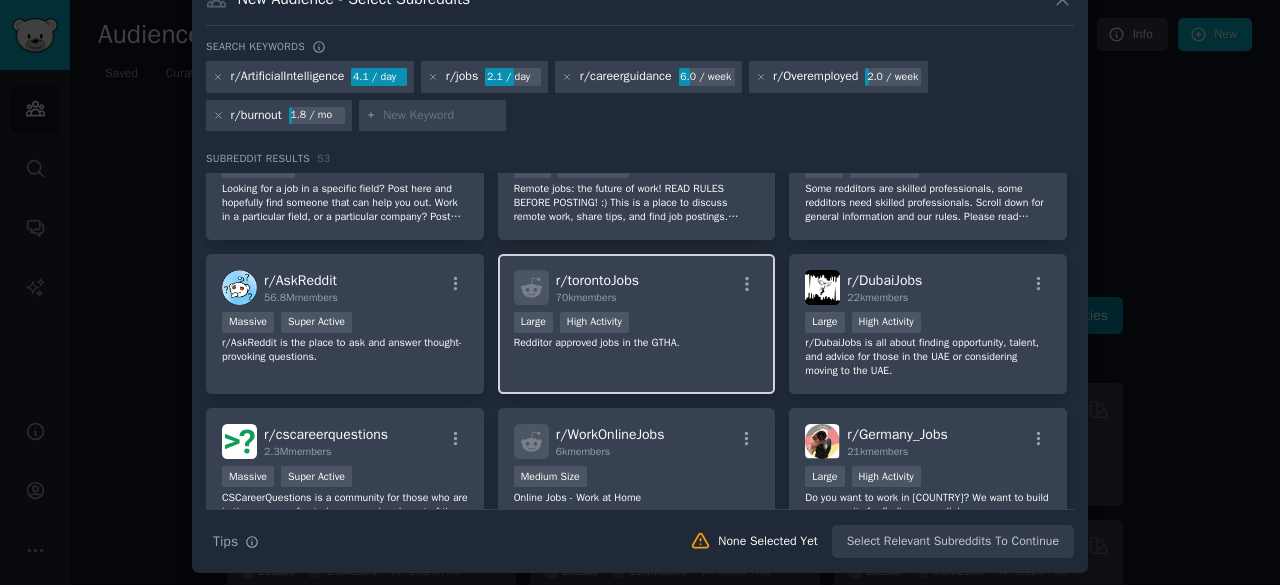 click on "r/torontoJobs 70k  members" at bounding box center (637, 287) 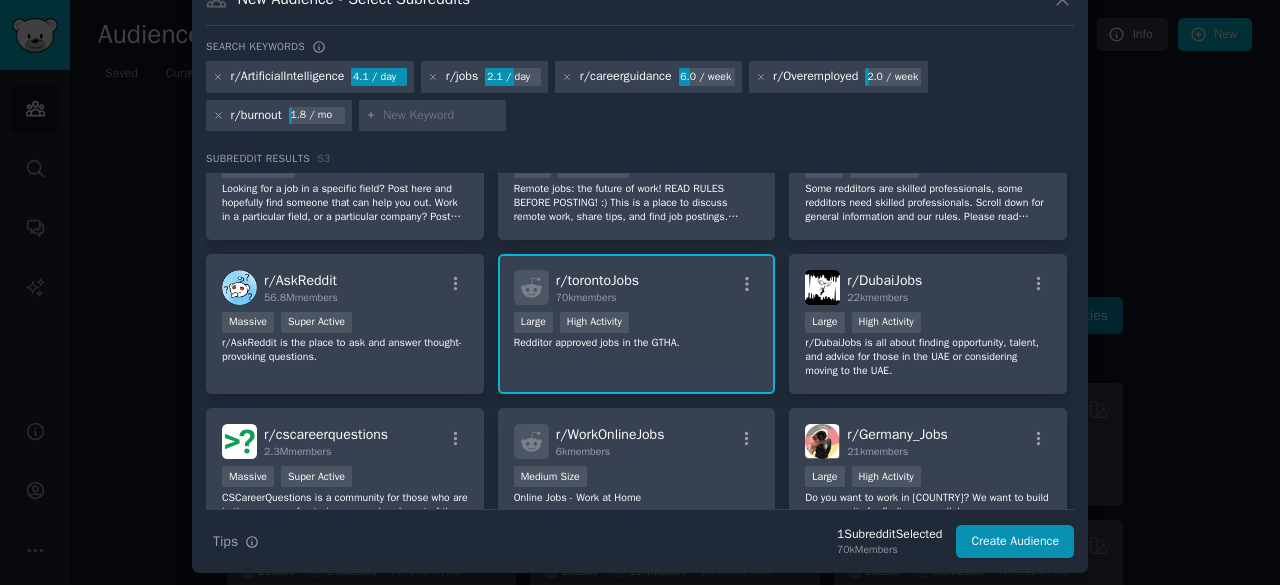 click on "r/ArtificialIntelligence 4.1 / day  r/jobs 2.1 / day r/careerguidance 6.0 / week  r/Overemployed 2.0 / week  r/burnout 1.8 / mo" at bounding box center (640, 99) 